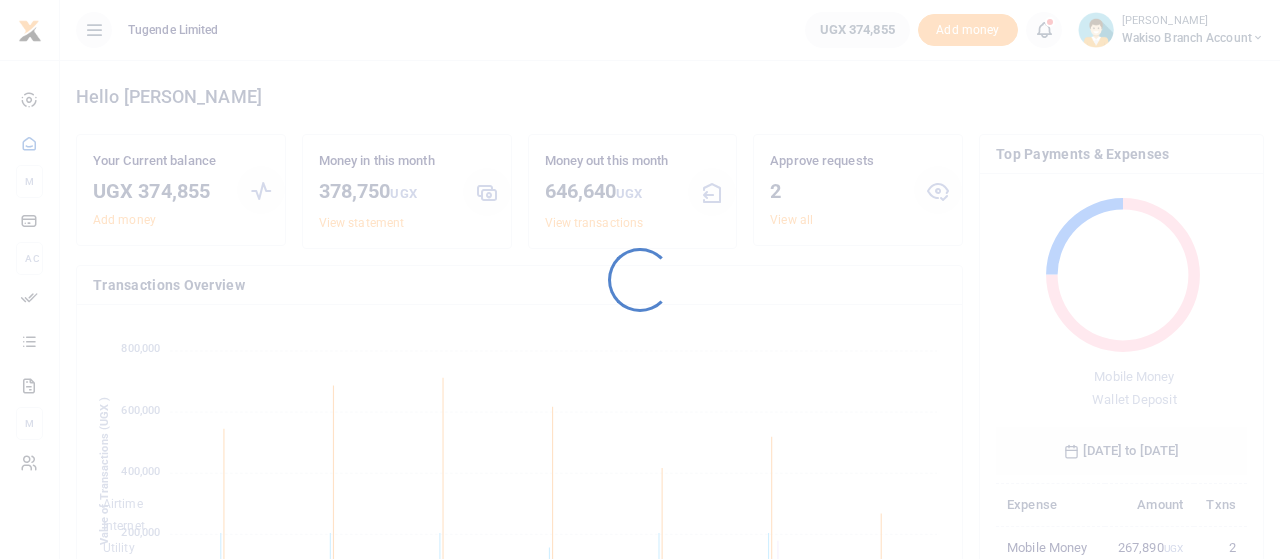 scroll, scrollTop: 0, scrollLeft: 0, axis: both 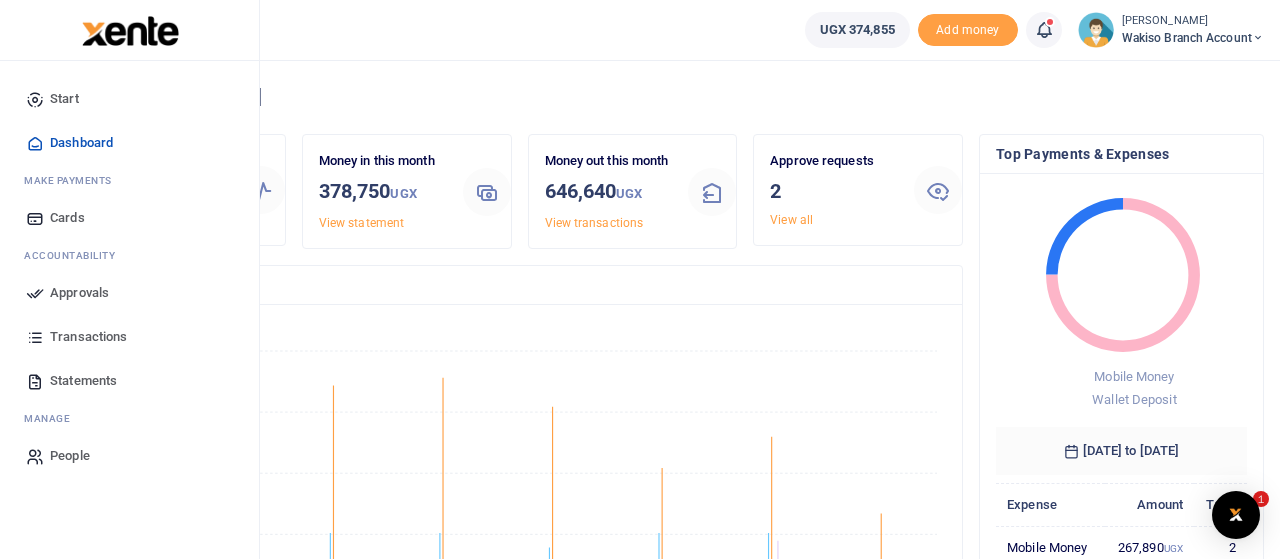 click on "Approvals" at bounding box center [79, 293] 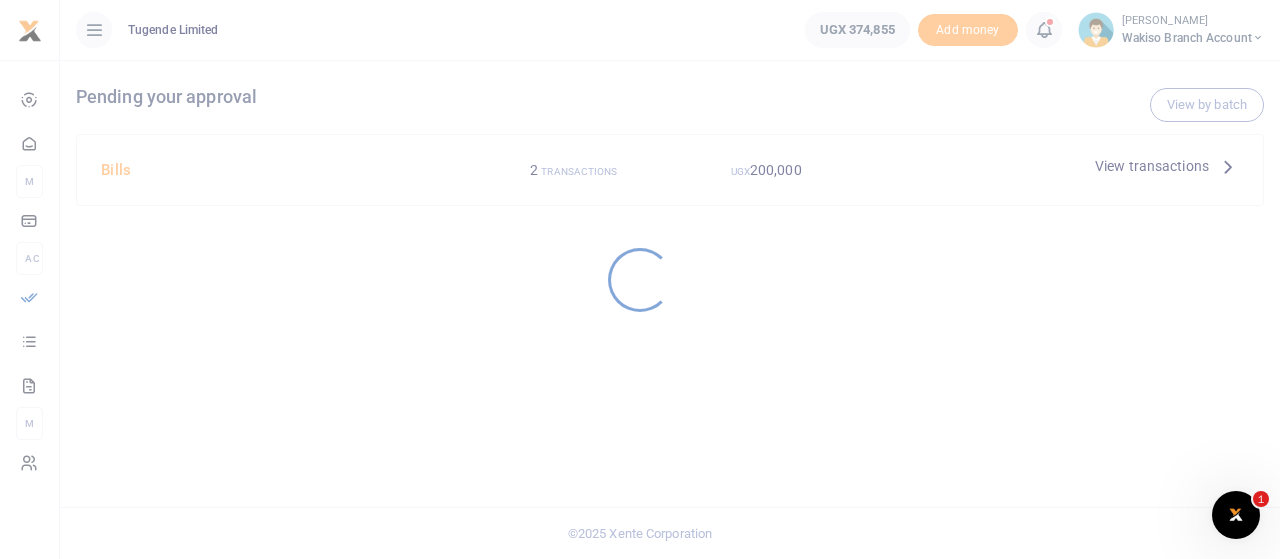scroll, scrollTop: 0, scrollLeft: 0, axis: both 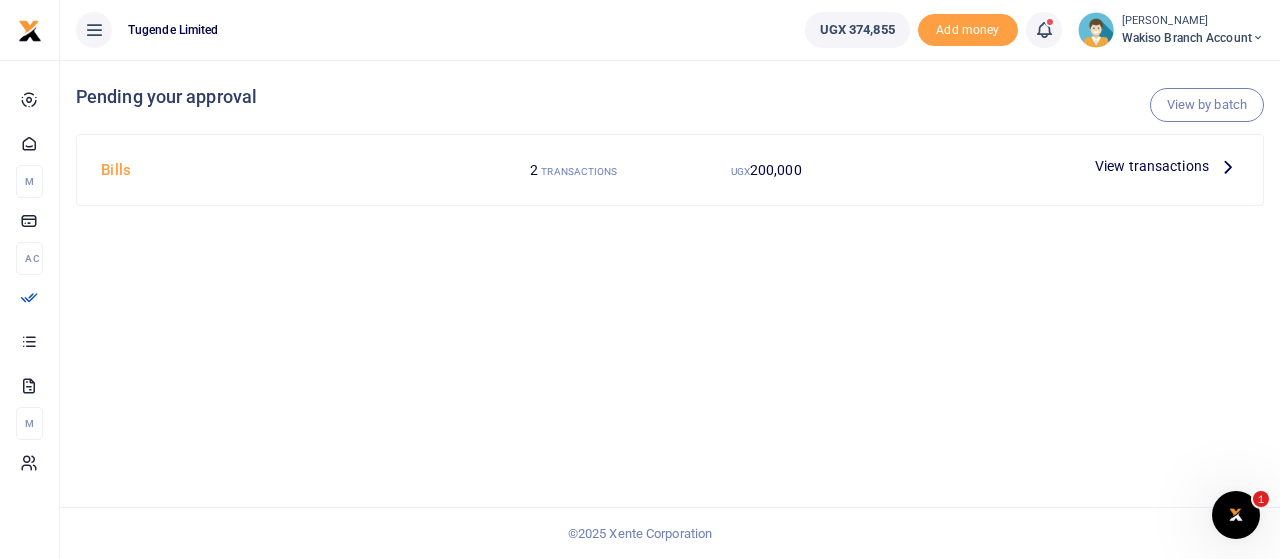 click at bounding box center [1228, 166] 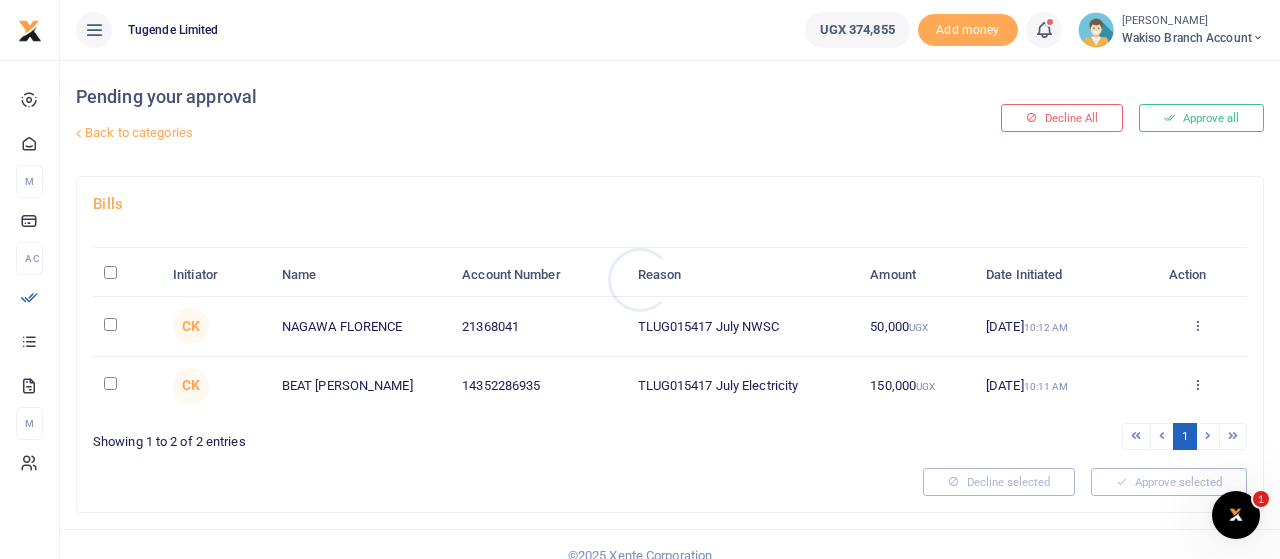 scroll, scrollTop: 0, scrollLeft: 0, axis: both 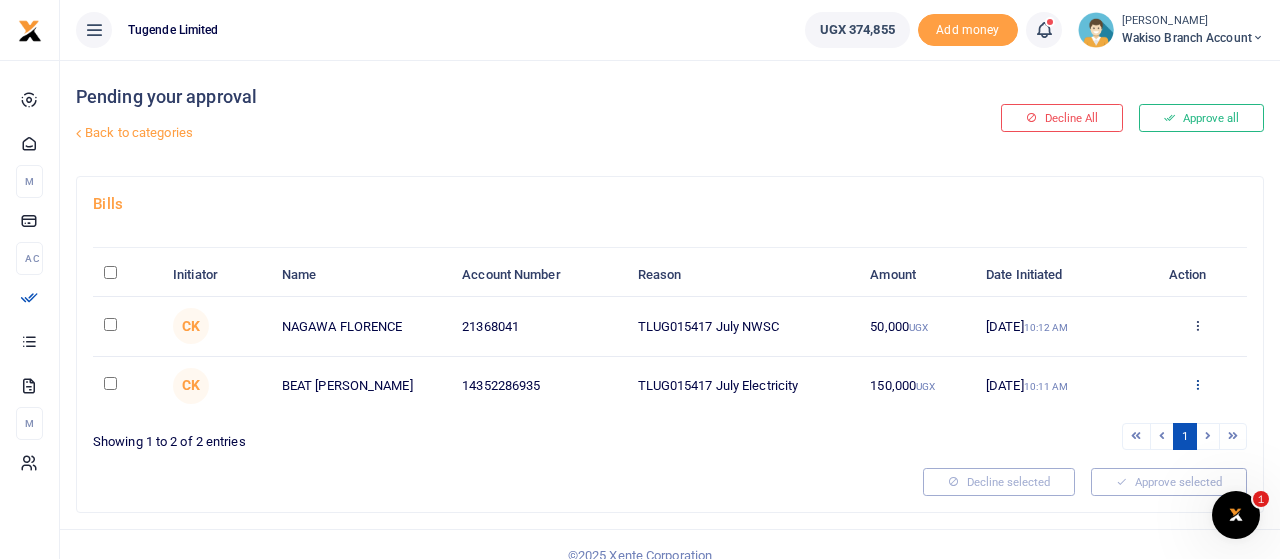 click at bounding box center [1197, 384] 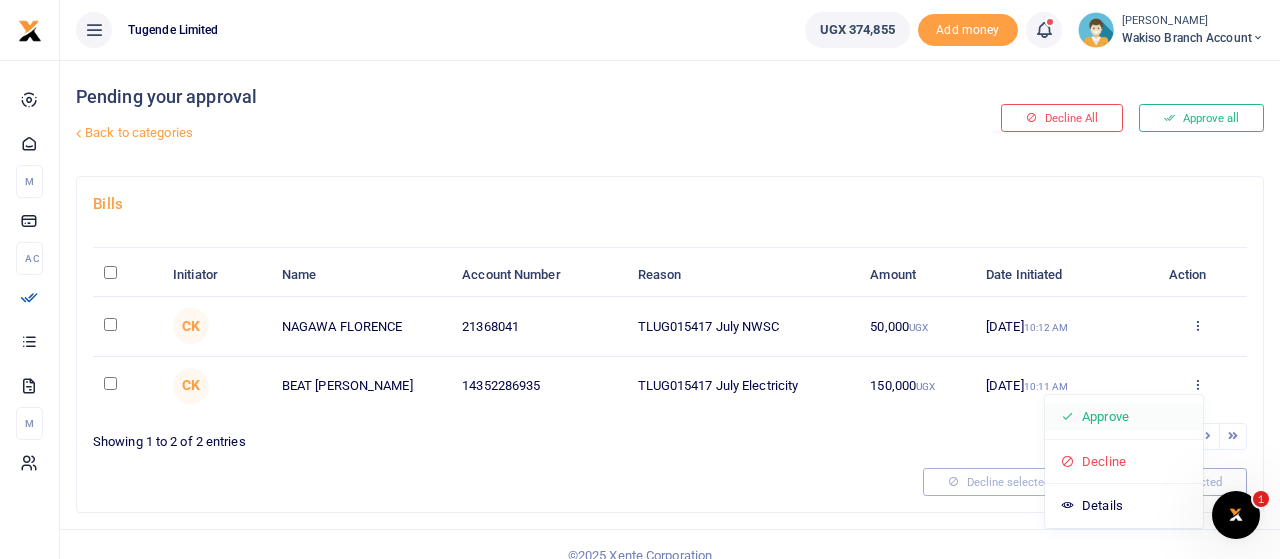 click on "Approve" at bounding box center [1124, 417] 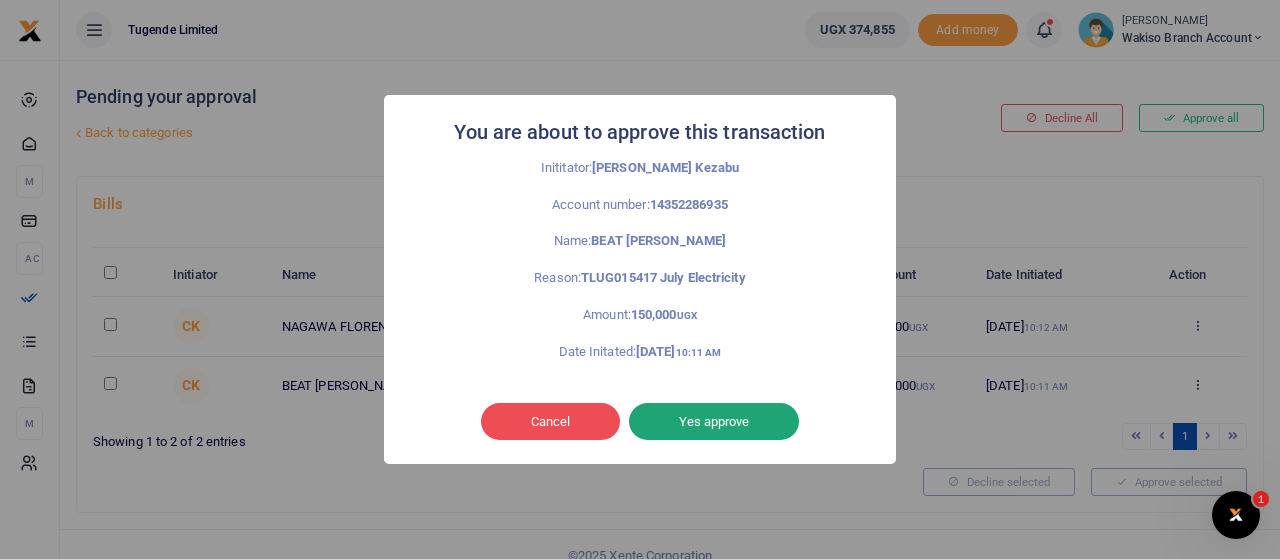 click on "Yes approve" at bounding box center [714, 422] 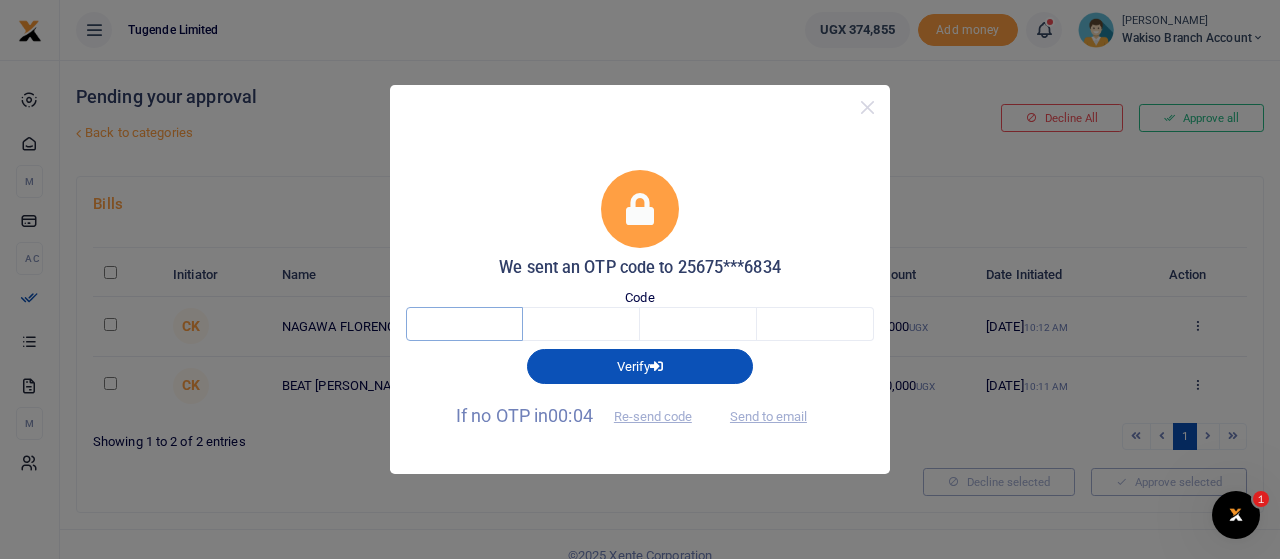 click at bounding box center [464, 324] 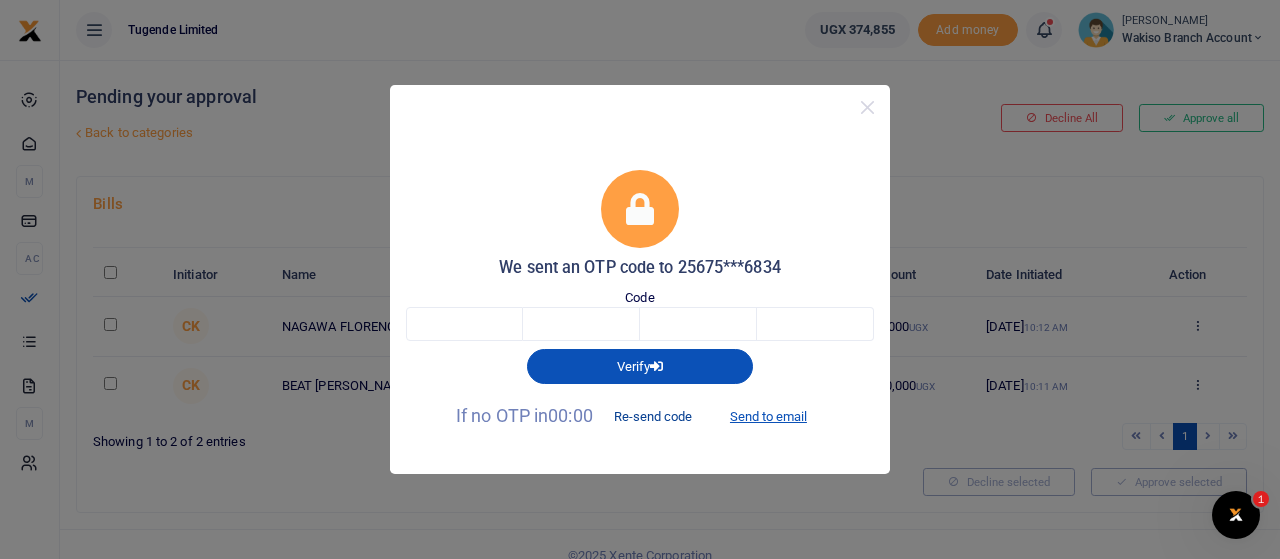 click on "Re-send code" at bounding box center (653, 417) 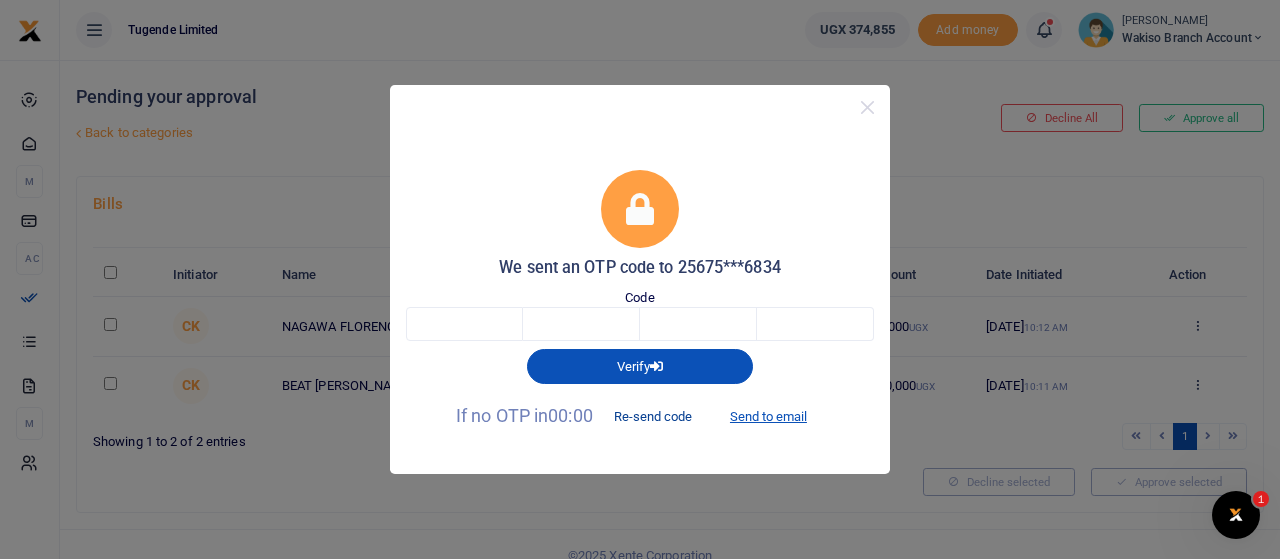 click on "Re-send code" at bounding box center [653, 417] 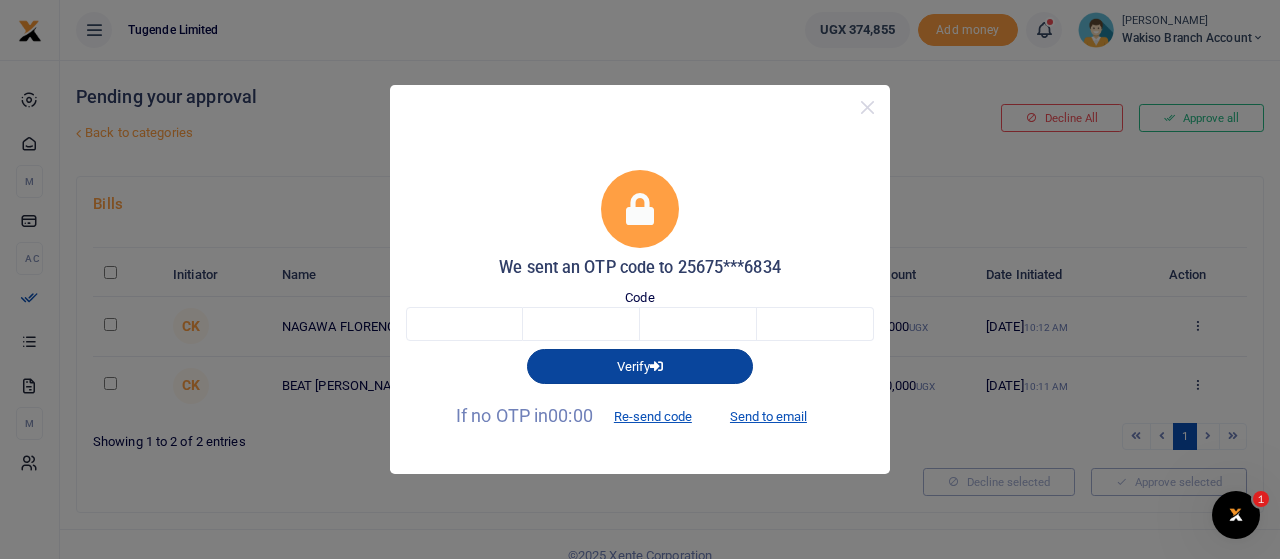 click on "Verify" at bounding box center [640, 366] 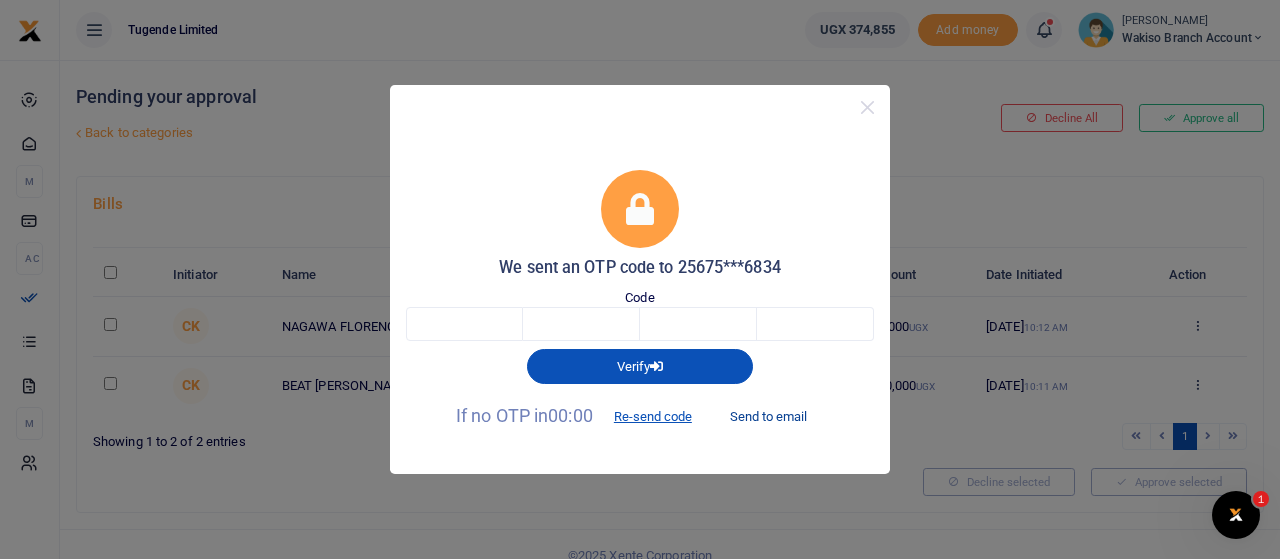 click on "Send to email" at bounding box center [768, 417] 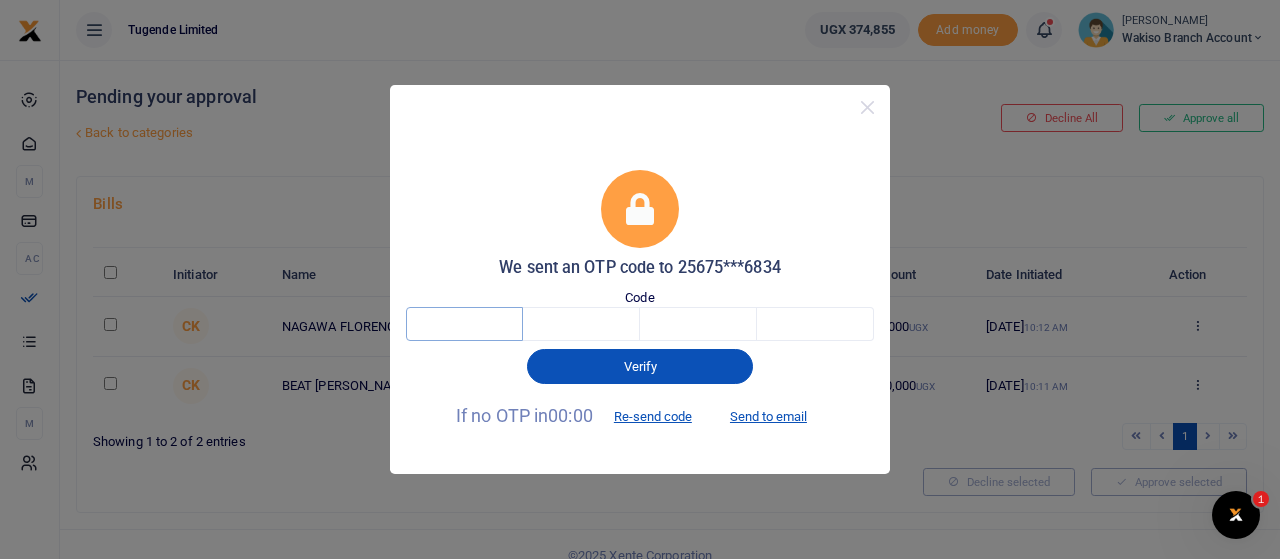click at bounding box center [464, 324] 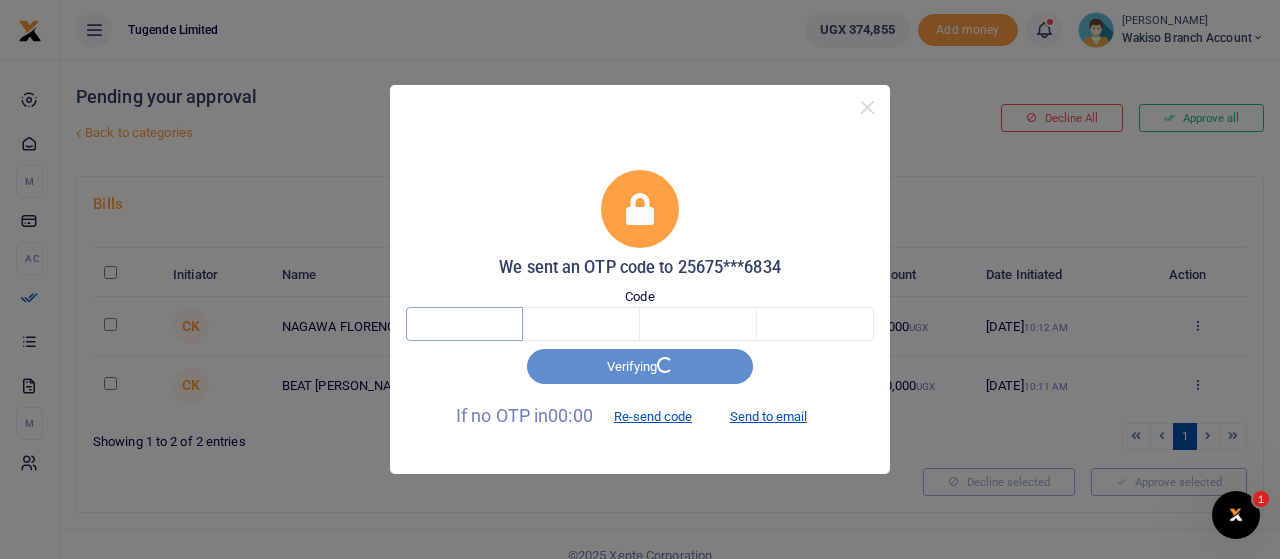 type on "7" 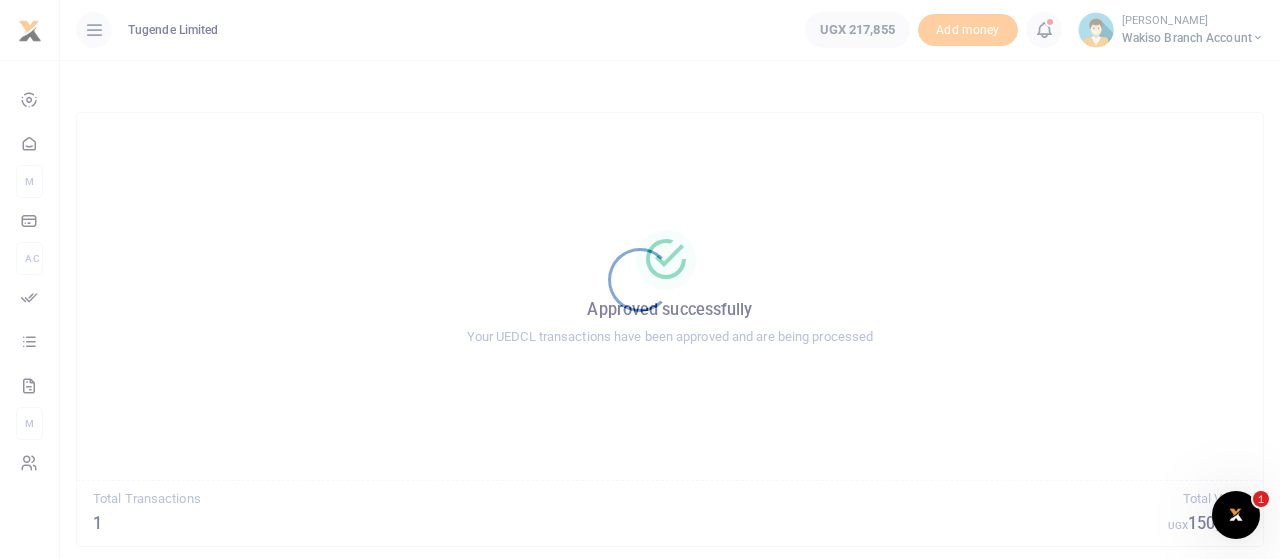 scroll, scrollTop: 0, scrollLeft: 0, axis: both 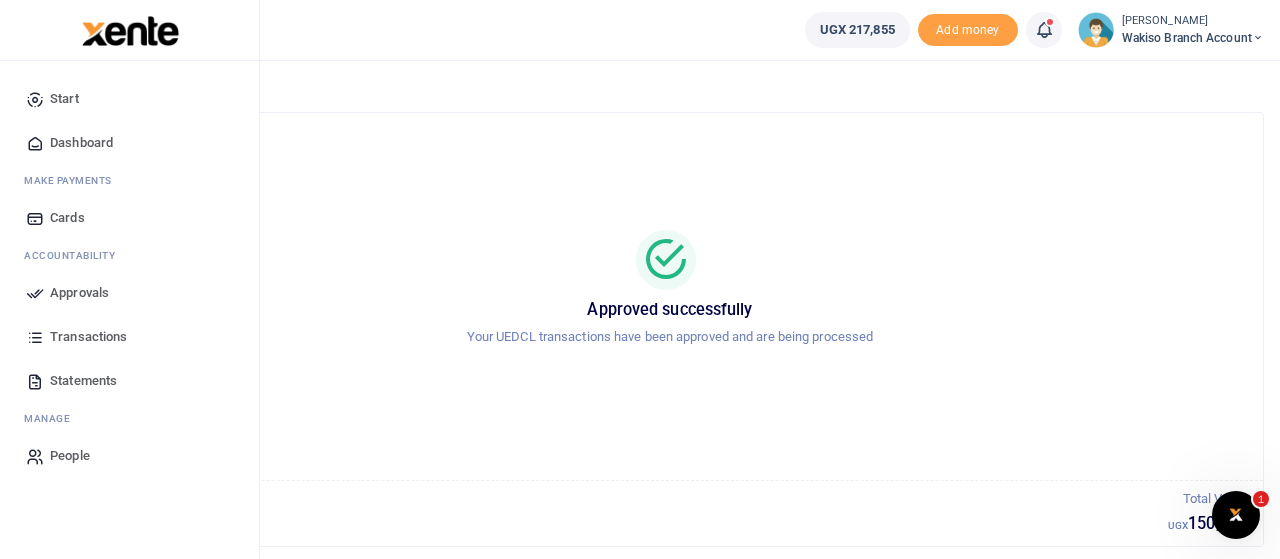 click on "Approvals" at bounding box center [79, 293] 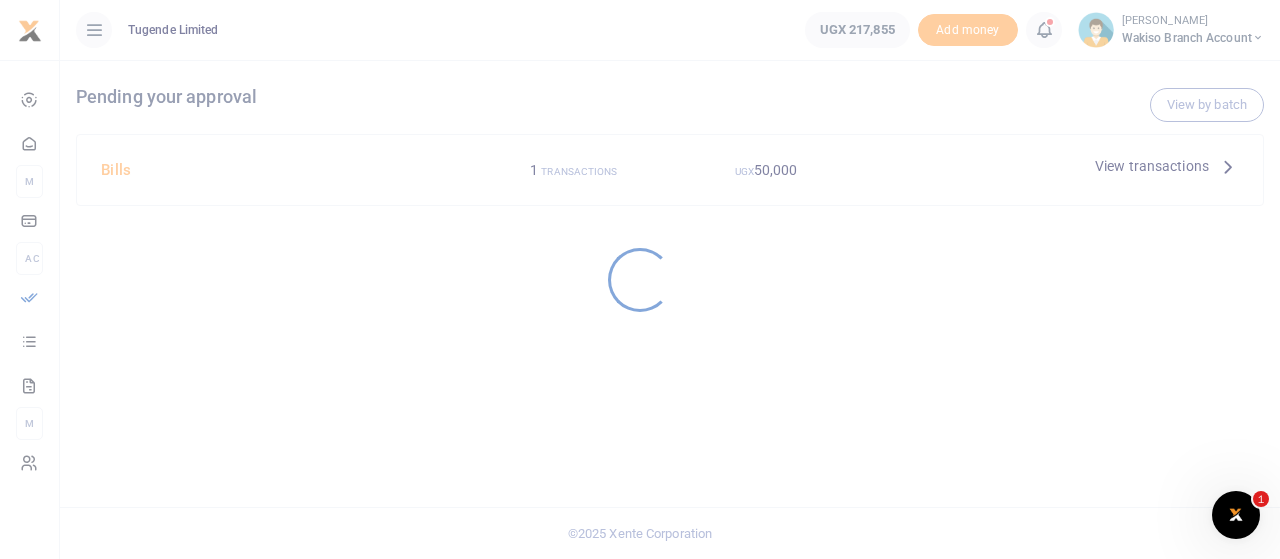 scroll, scrollTop: 0, scrollLeft: 0, axis: both 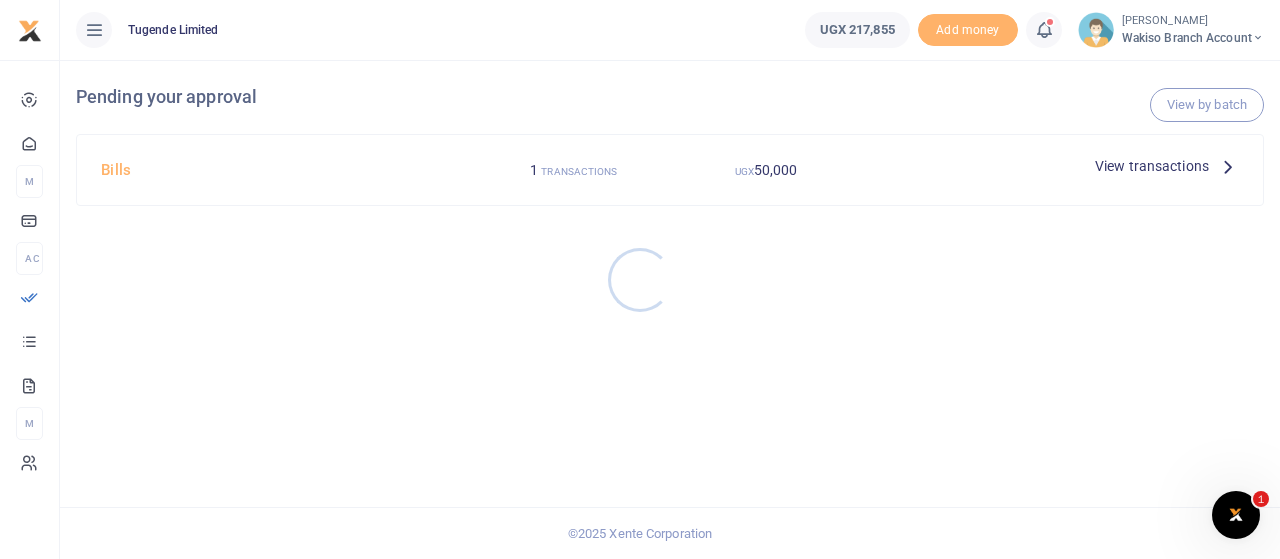click at bounding box center (640, 279) 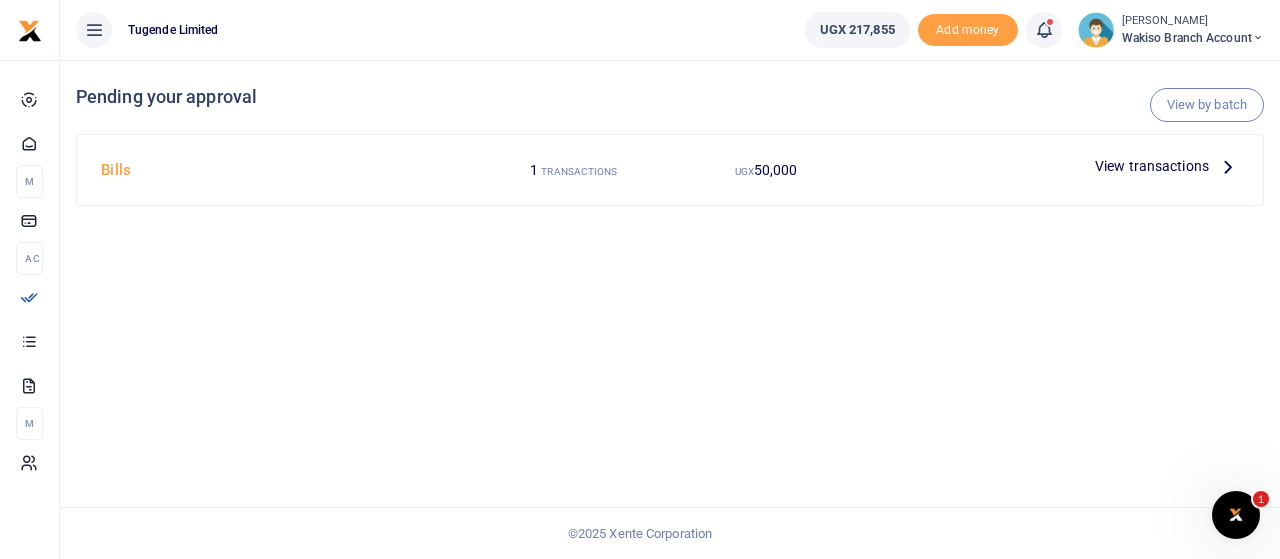 click at bounding box center (1228, 166) 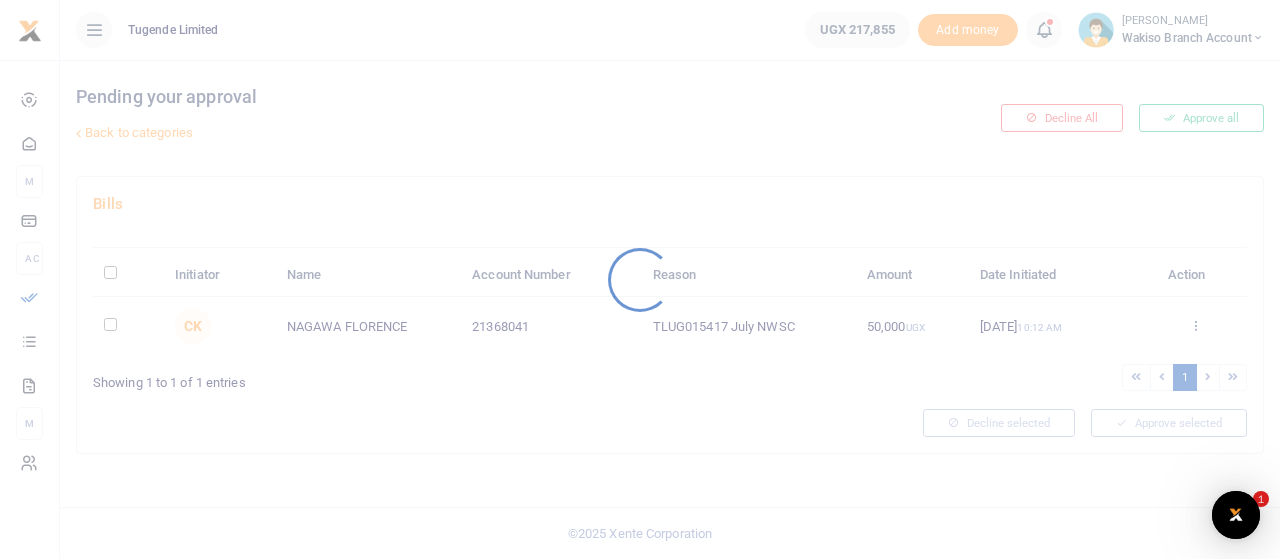 scroll, scrollTop: 0, scrollLeft: 0, axis: both 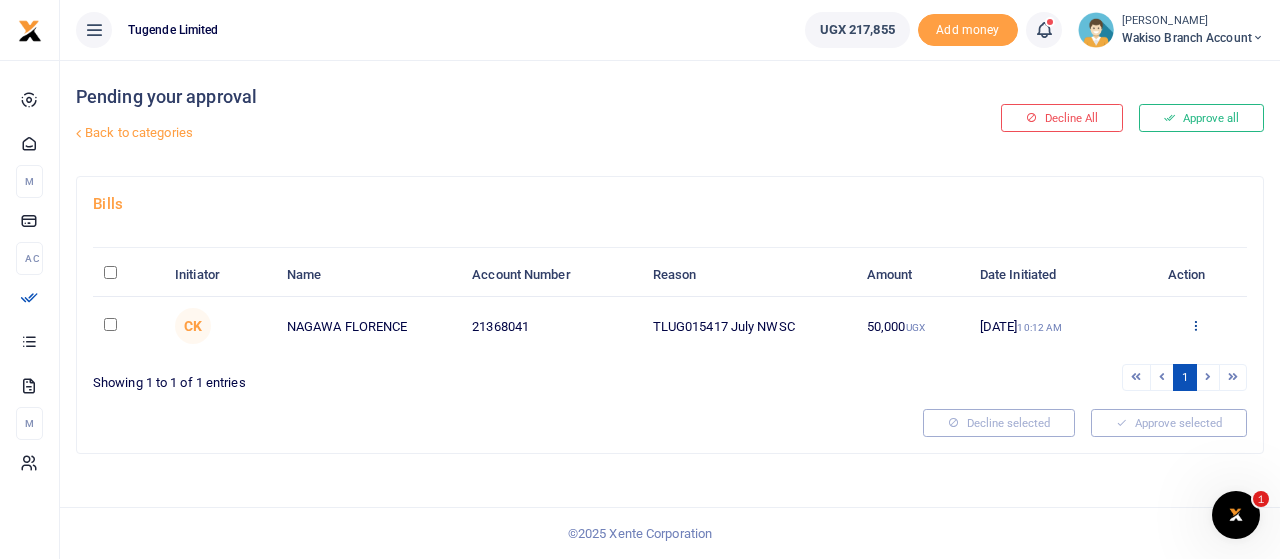 click at bounding box center [1195, 325] 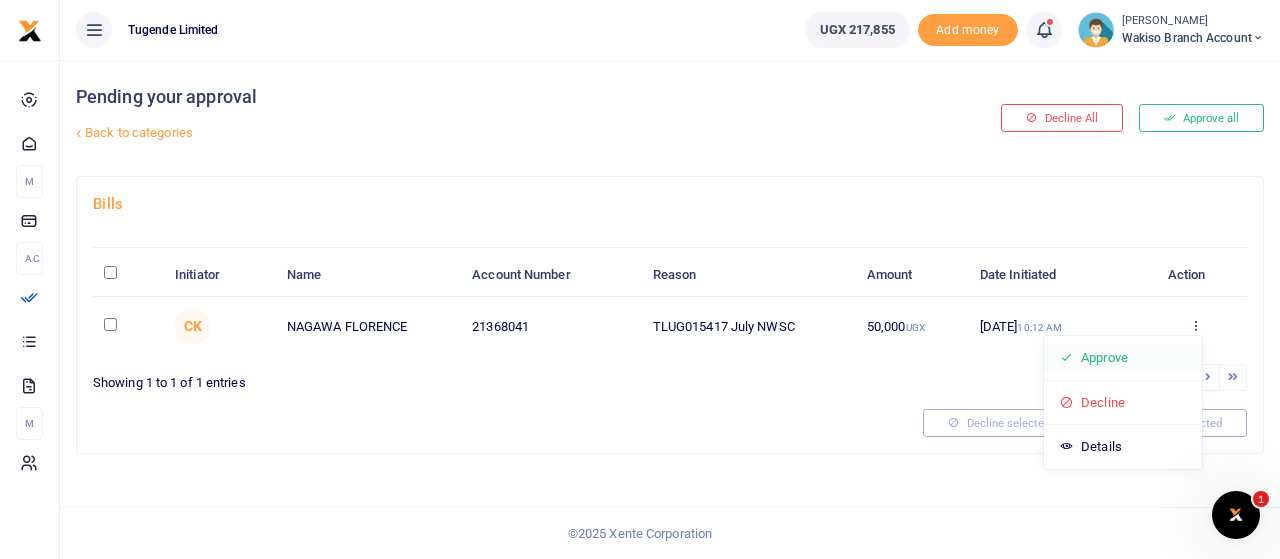 click on "Approve" at bounding box center [1123, 358] 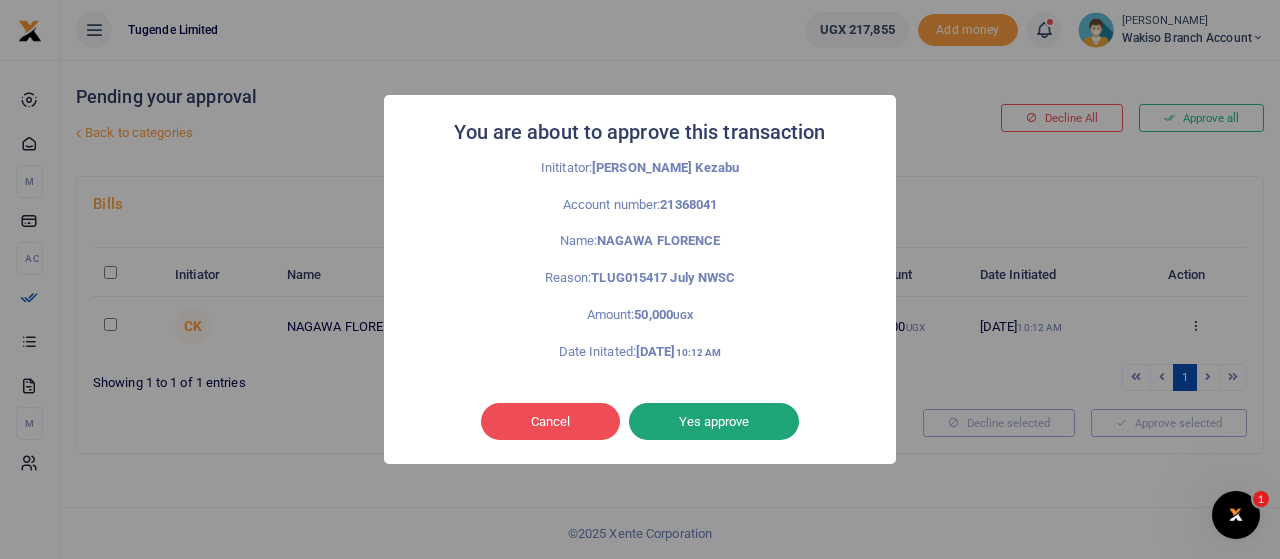 click on "Yes approve" at bounding box center [714, 422] 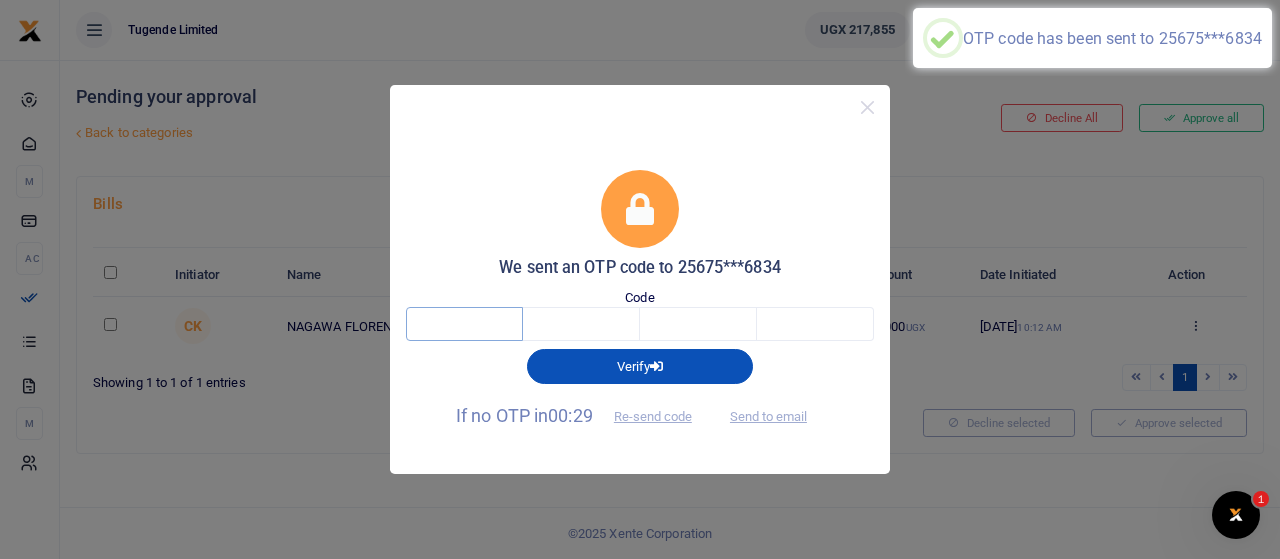 click at bounding box center [464, 324] 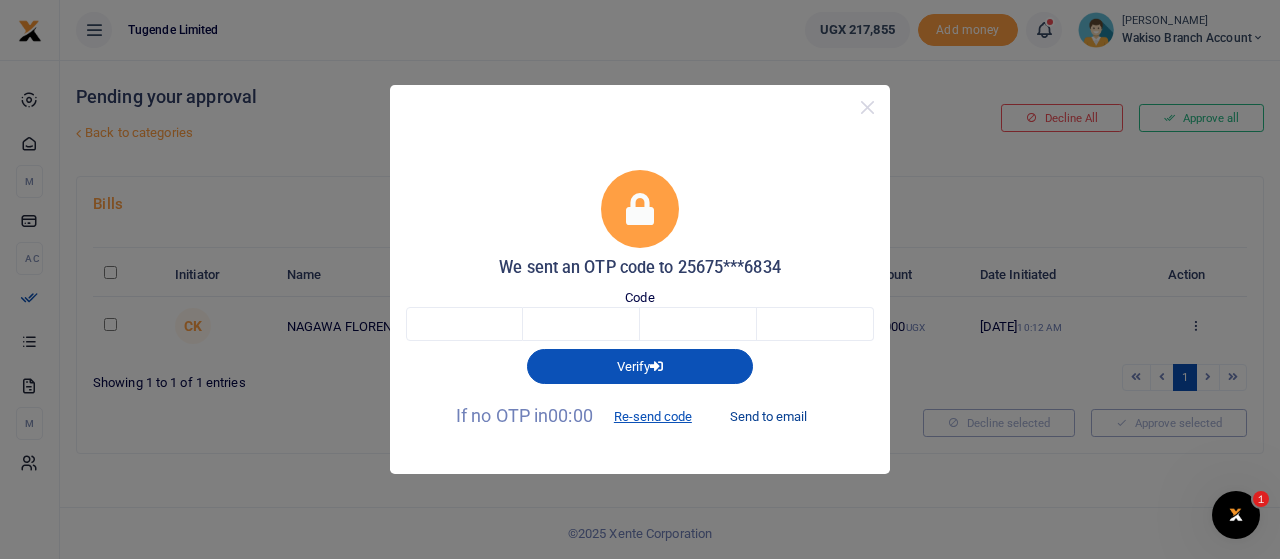 click on "Send to email" at bounding box center (768, 417) 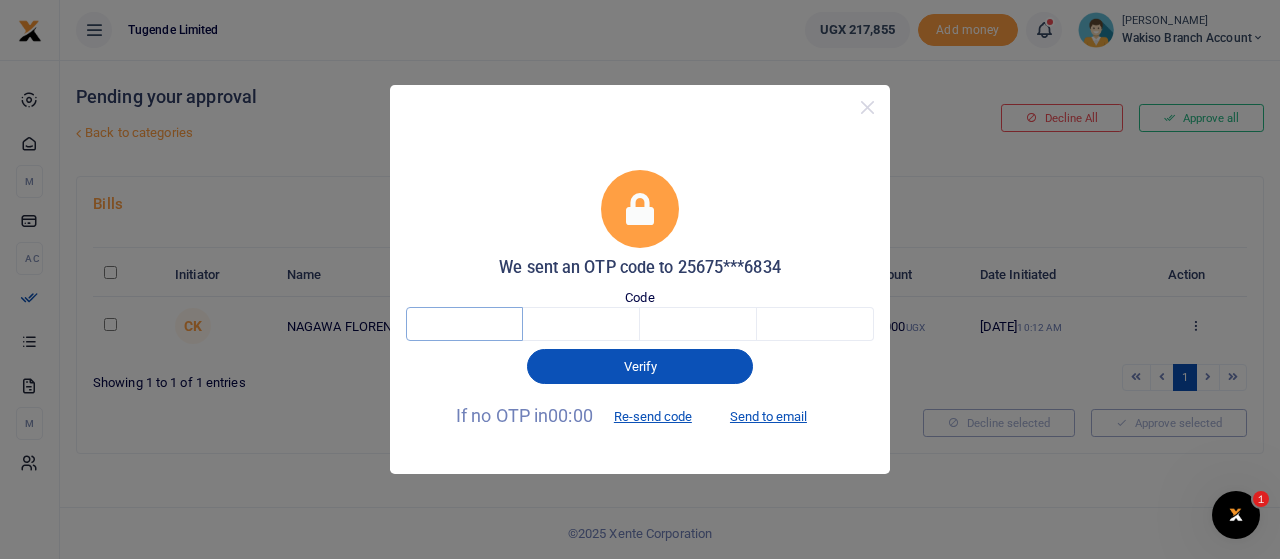 click at bounding box center (464, 324) 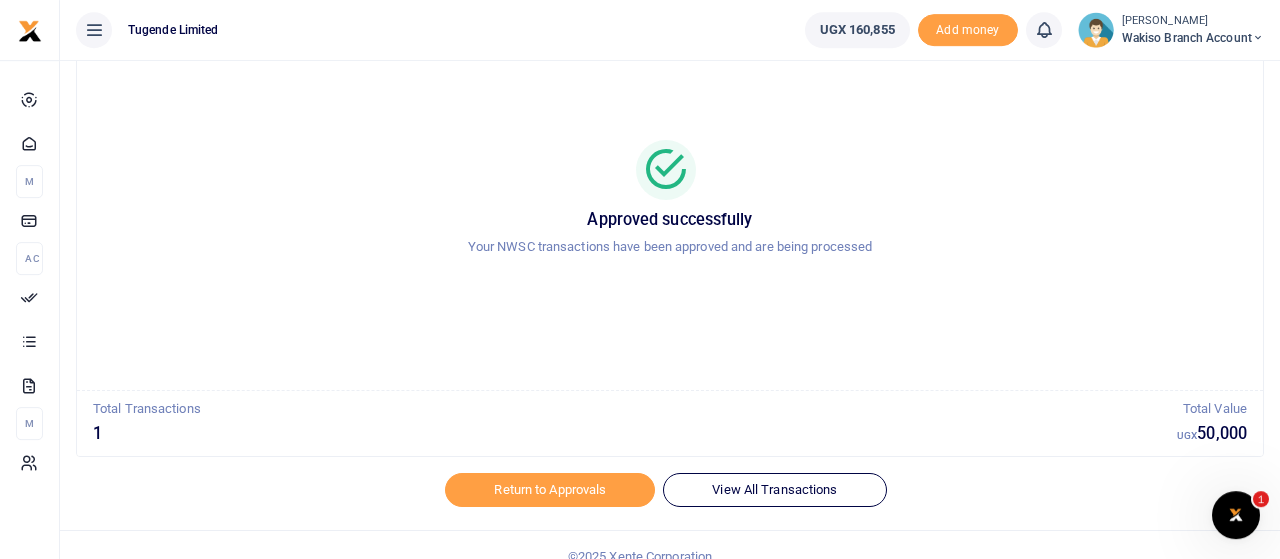 scroll, scrollTop: 112, scrollLeft: 0, axis: vertical 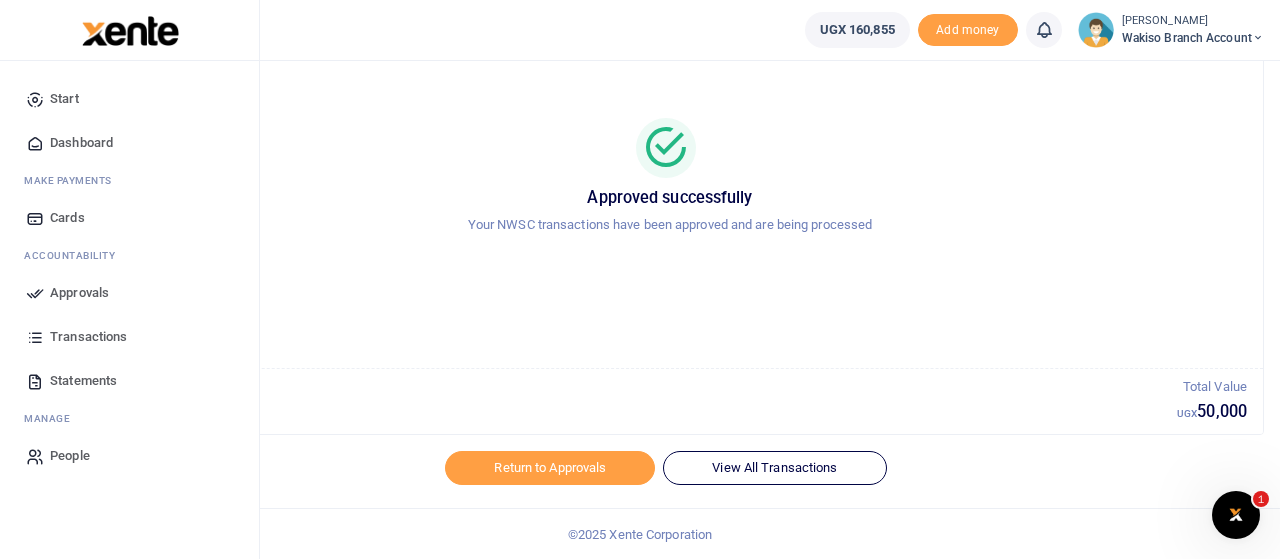click on "Transactions" at bounding box center [88, 337] 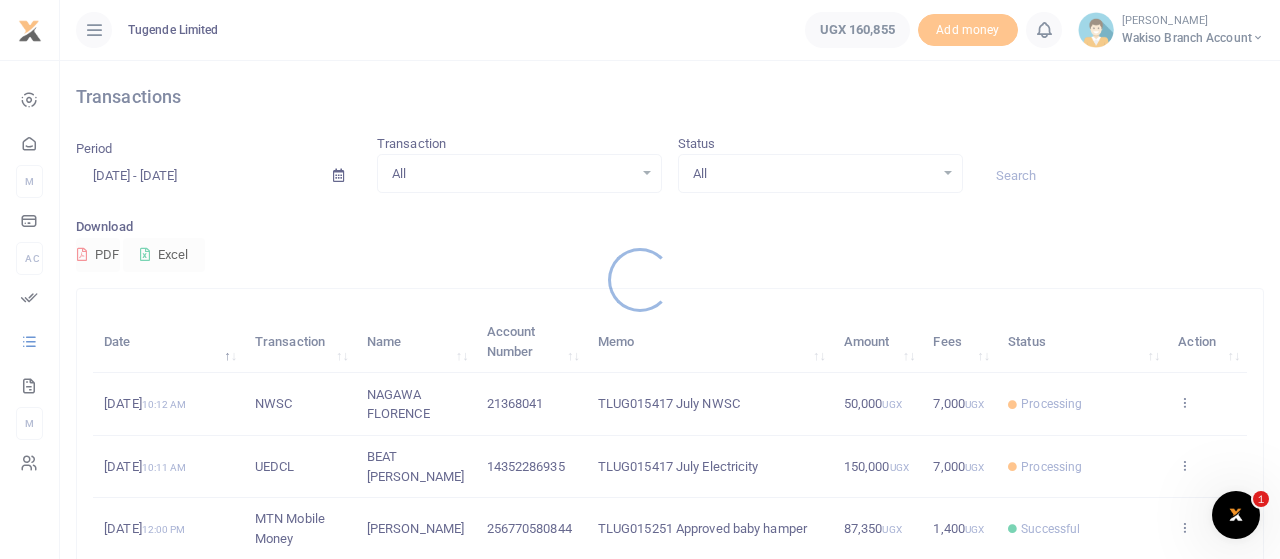 scroll, scrollTop: 0, scrollLeft: 0, axis: both 